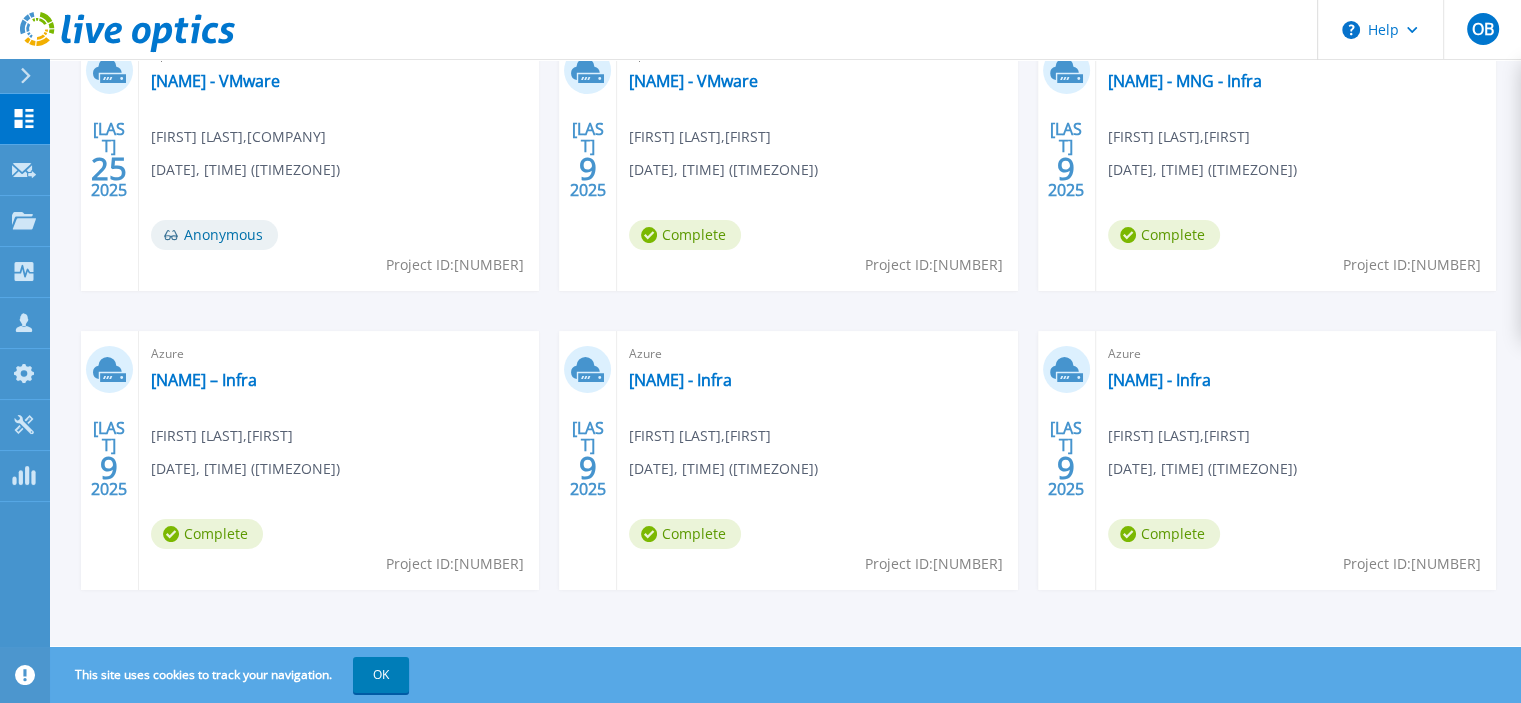 scroll, scrollTop: 0, scrollLeft: 0, axis: both 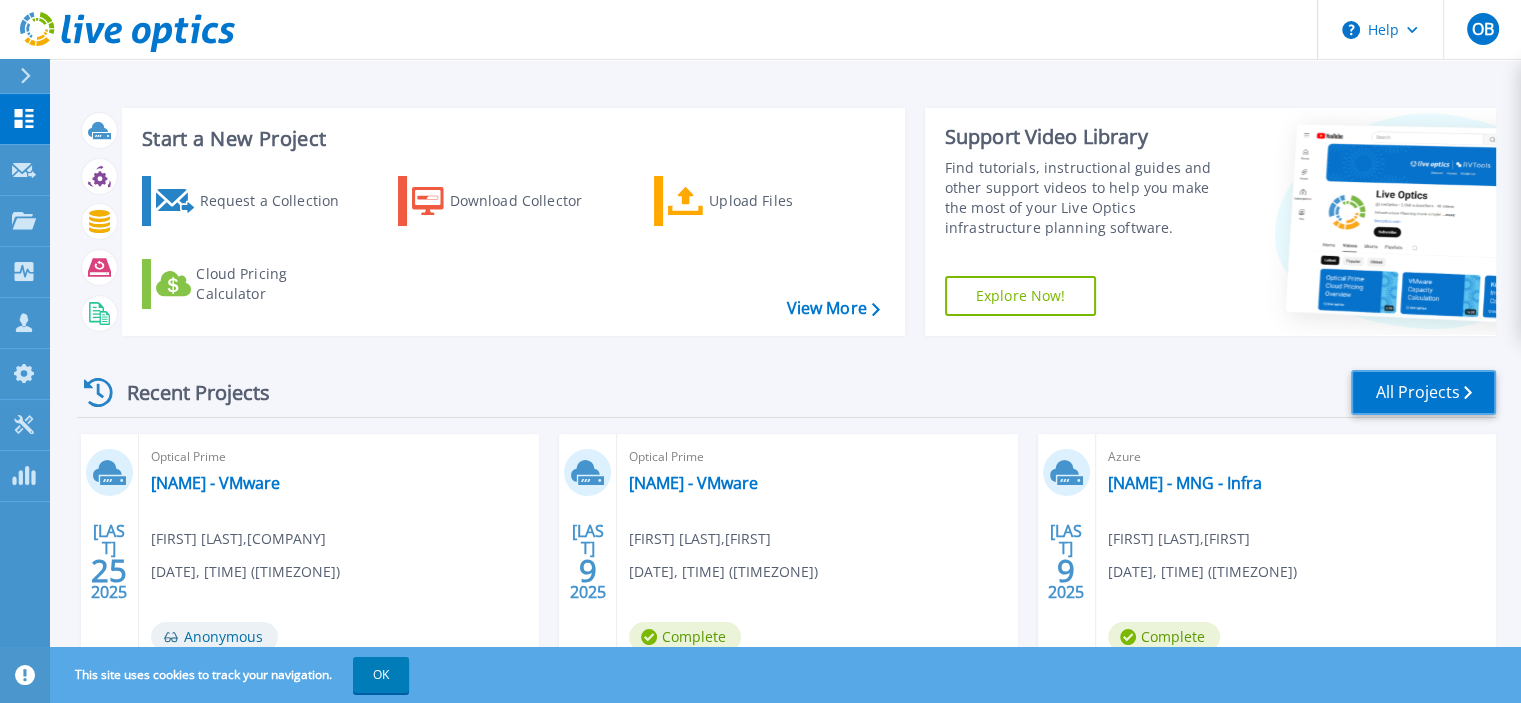 click on "All Projects" at bounding box center [1423, 392] 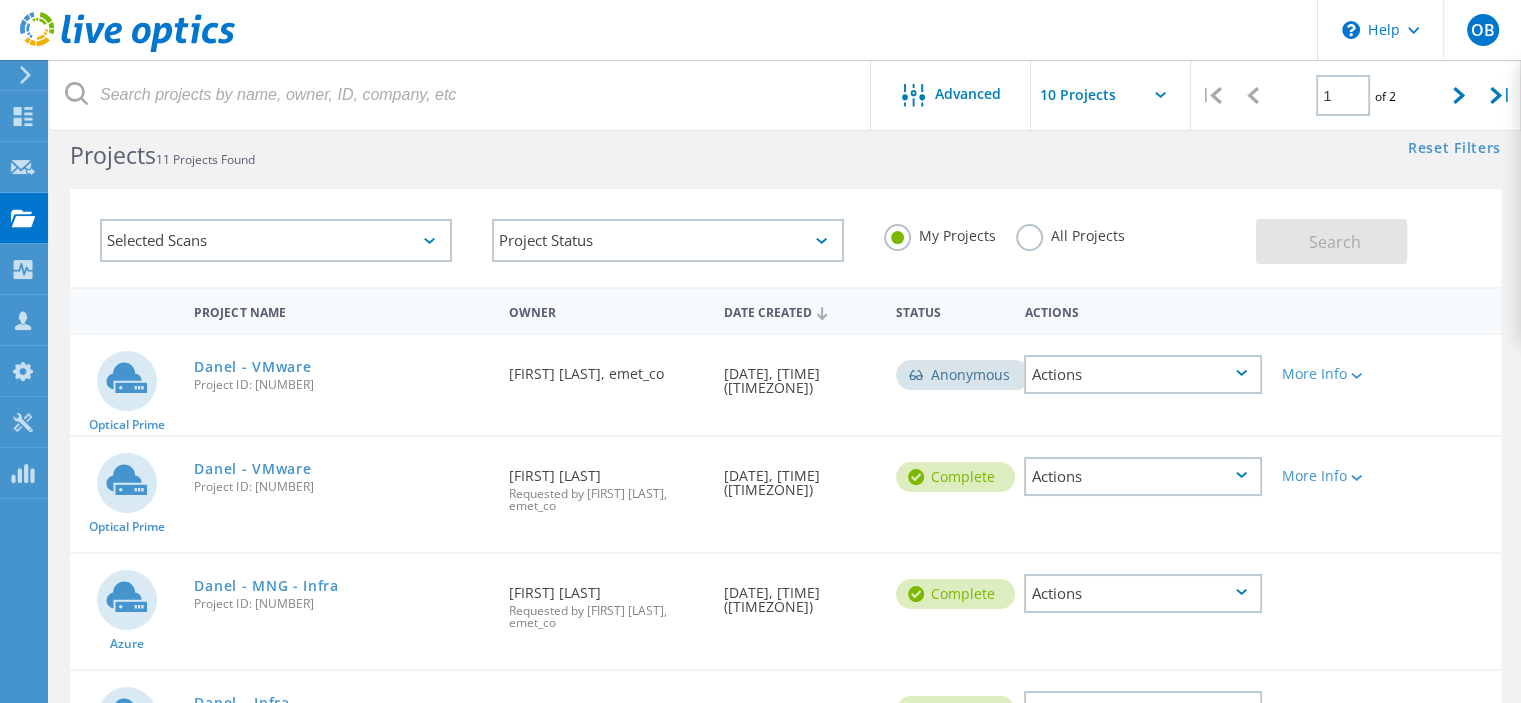 scroll, scrollTop: 0, scrollLeft: 0, axis: both 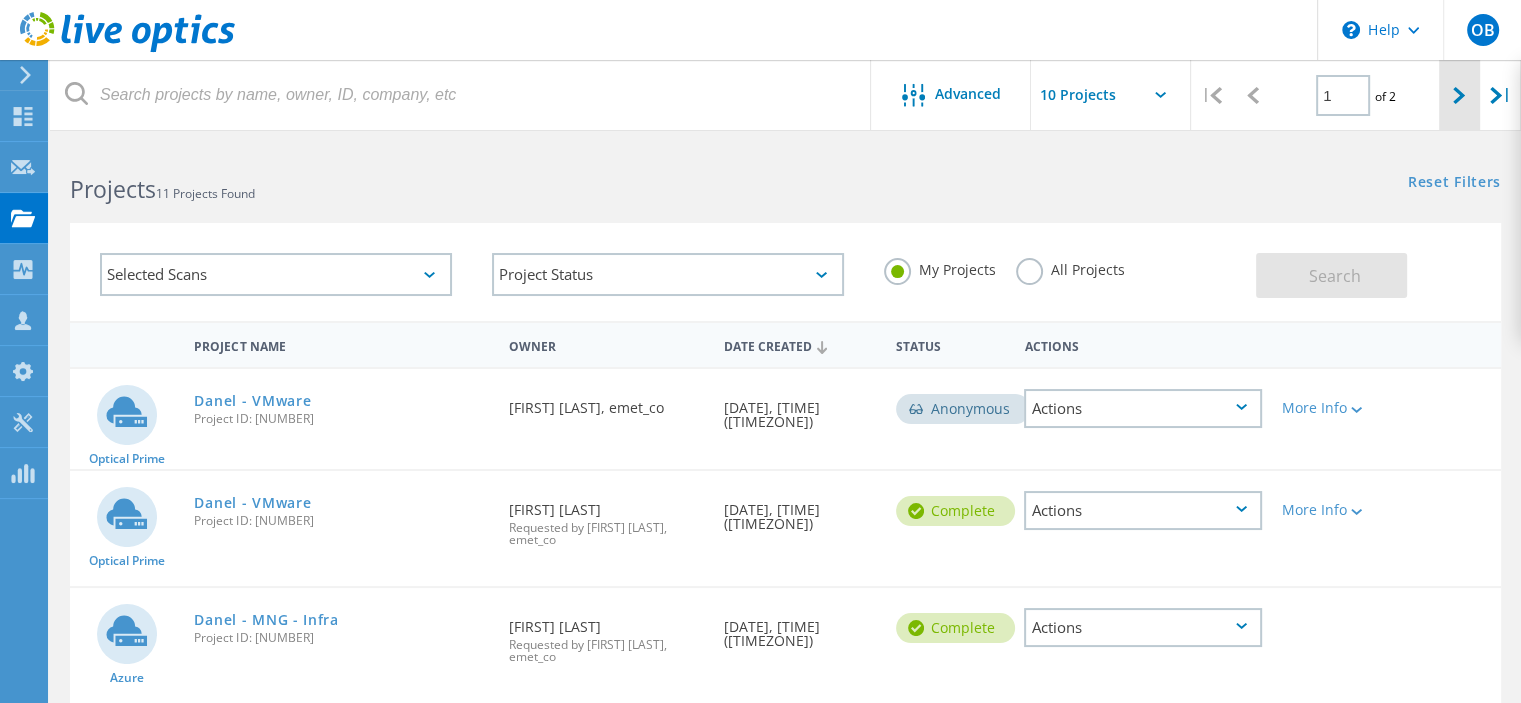 click 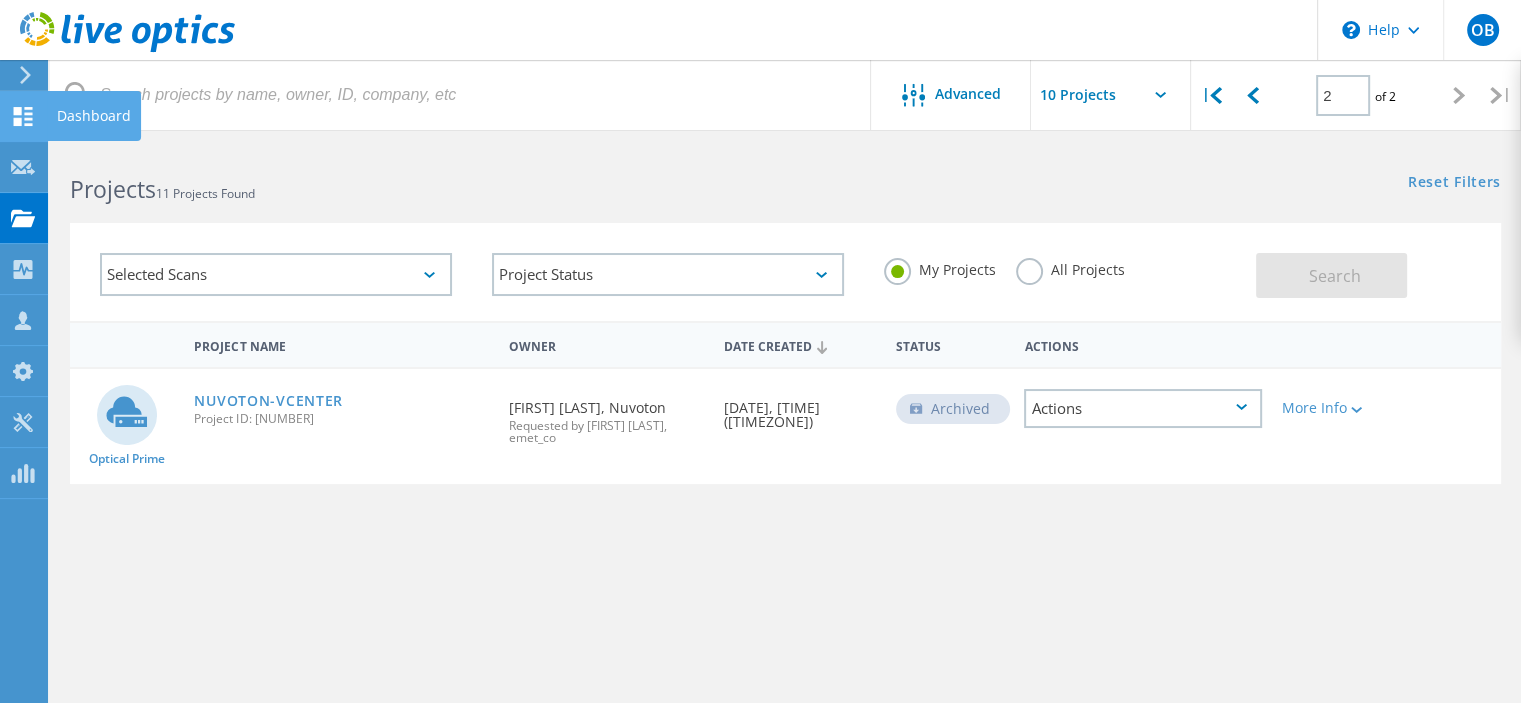click 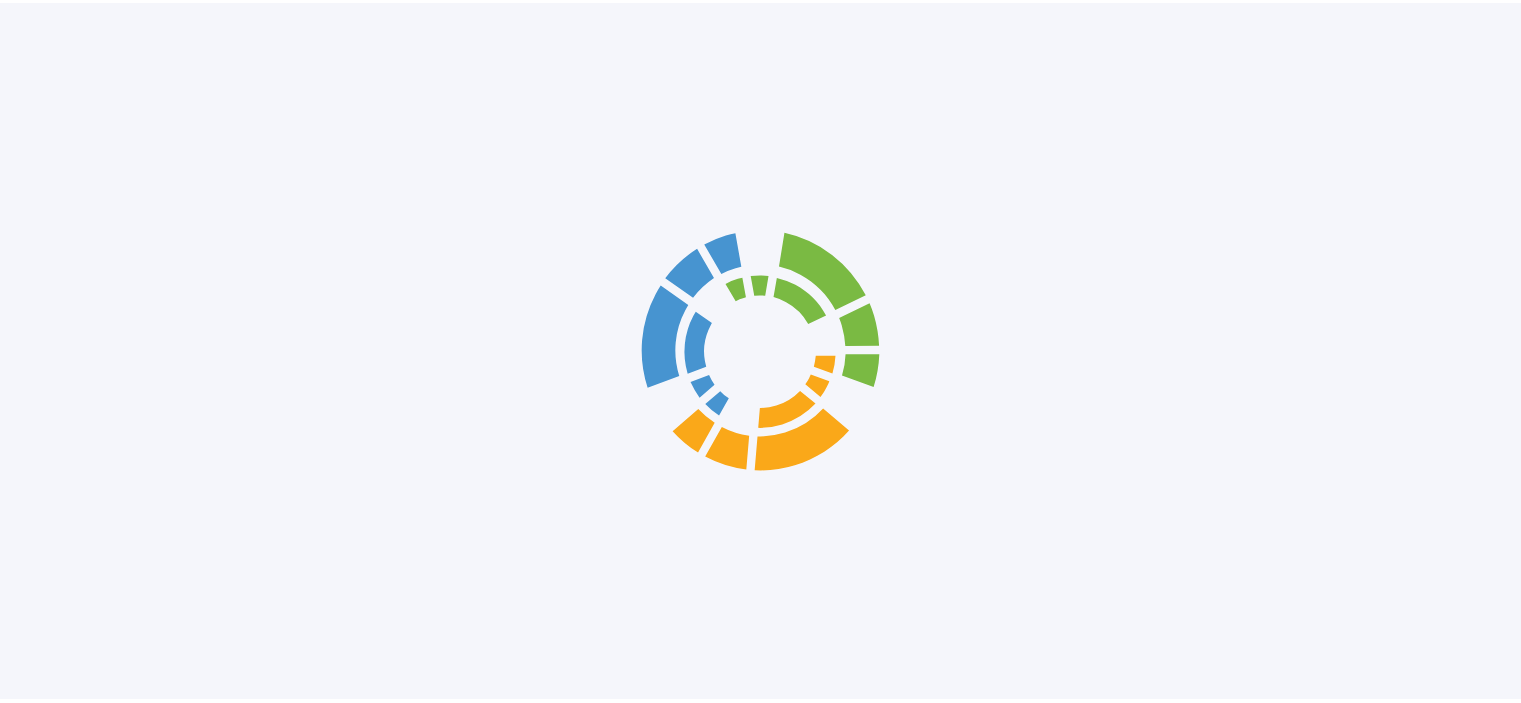 scroll, scrollTop: 0, scrollLeft: 0, axis: both 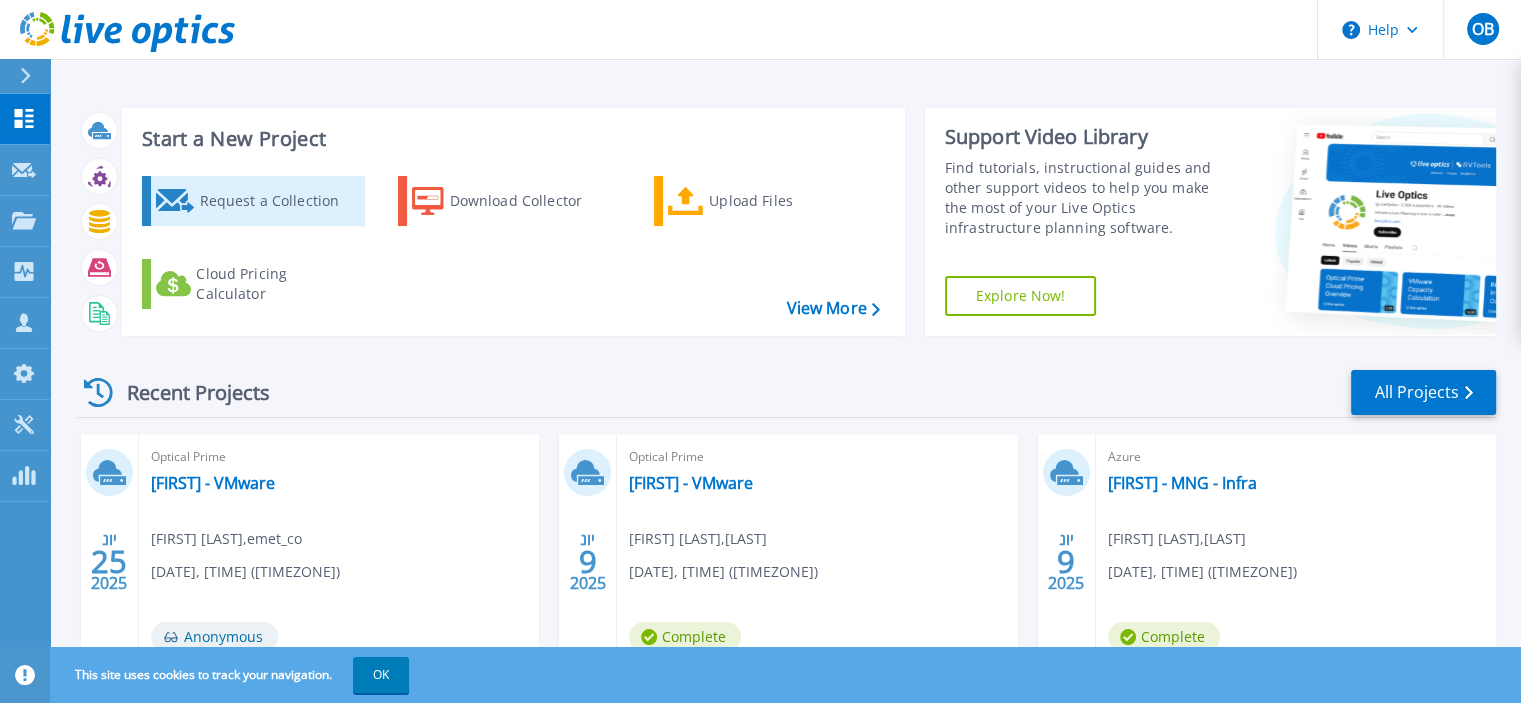 click on "Request a Collection" at bounding box center [279, 201] 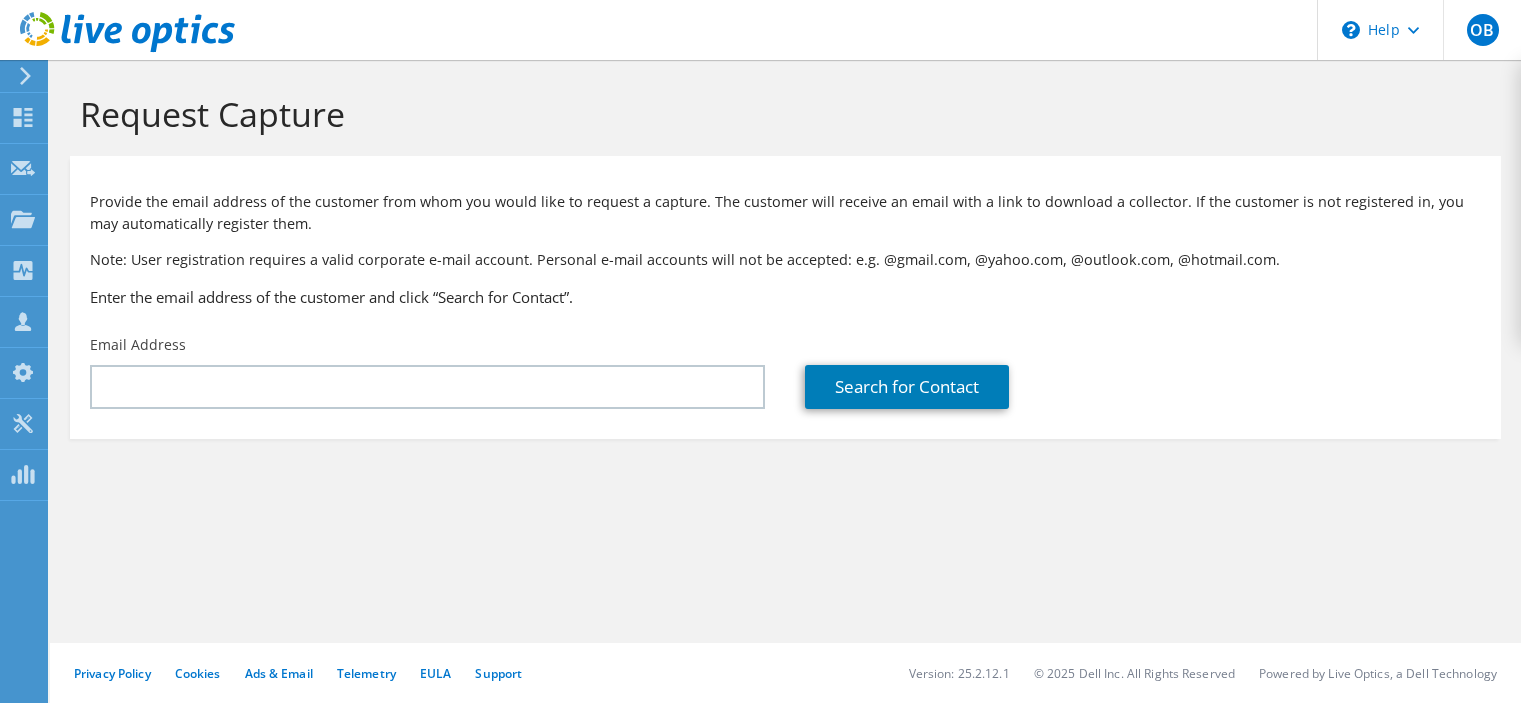 scroll, scrollTop: 0, scrollLeft: 0, axis: both 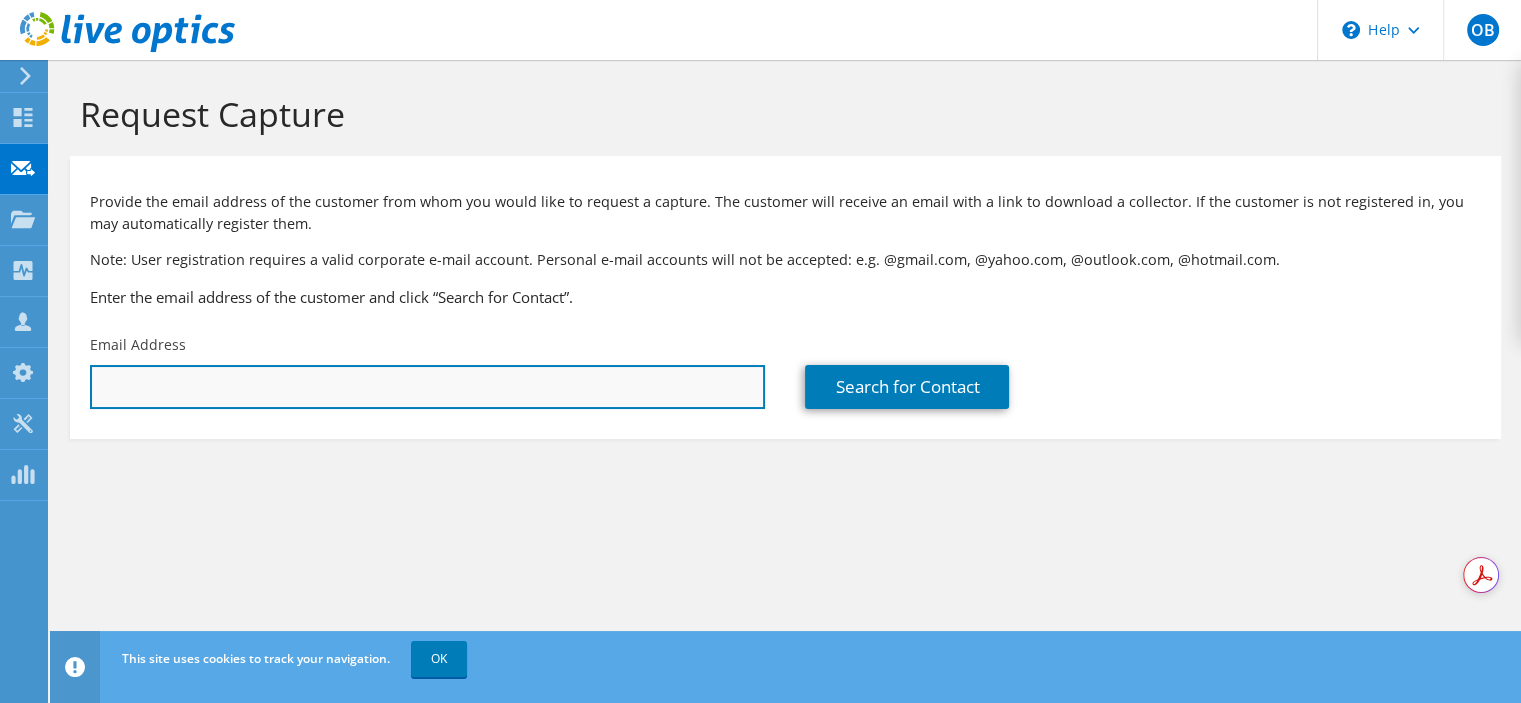click at bounding box center (427, 387) 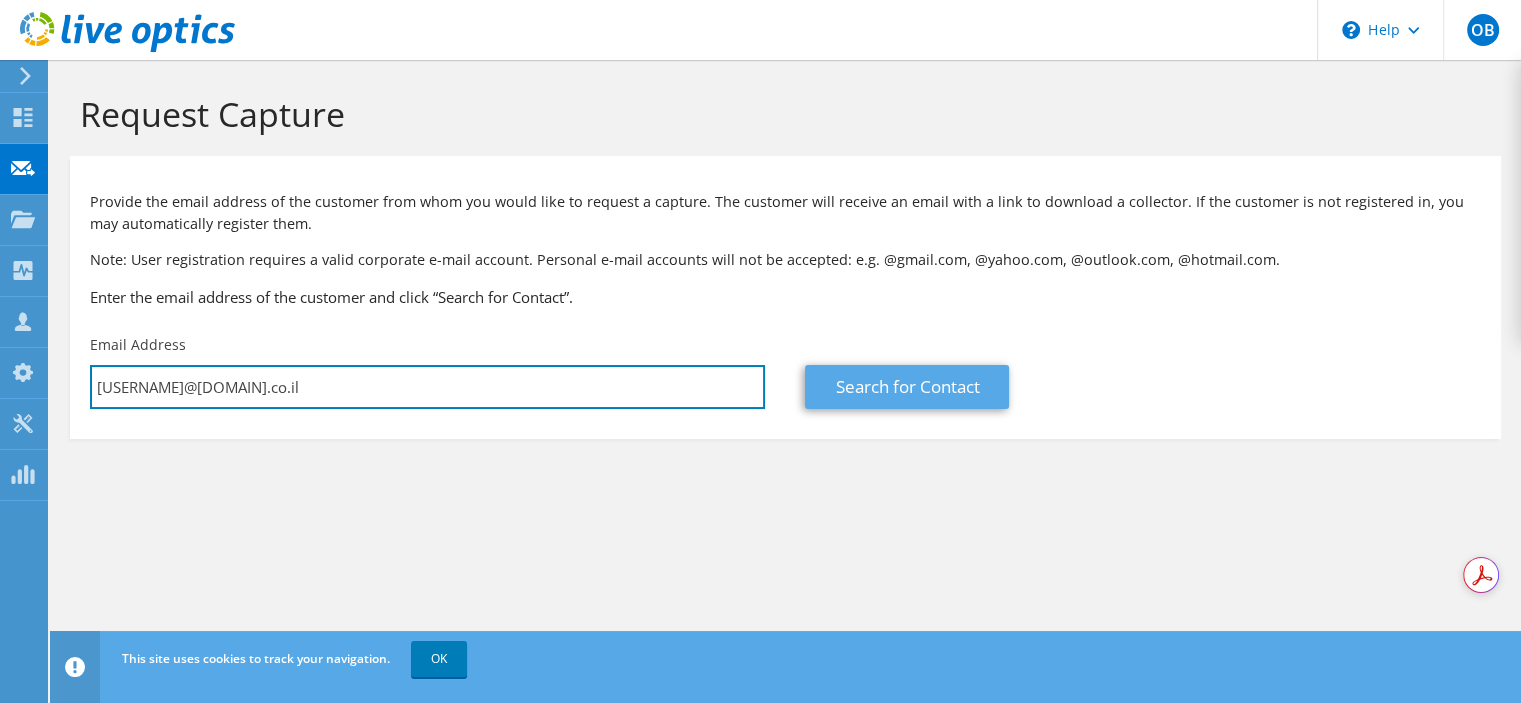 type on "sharon@kali.co.il" 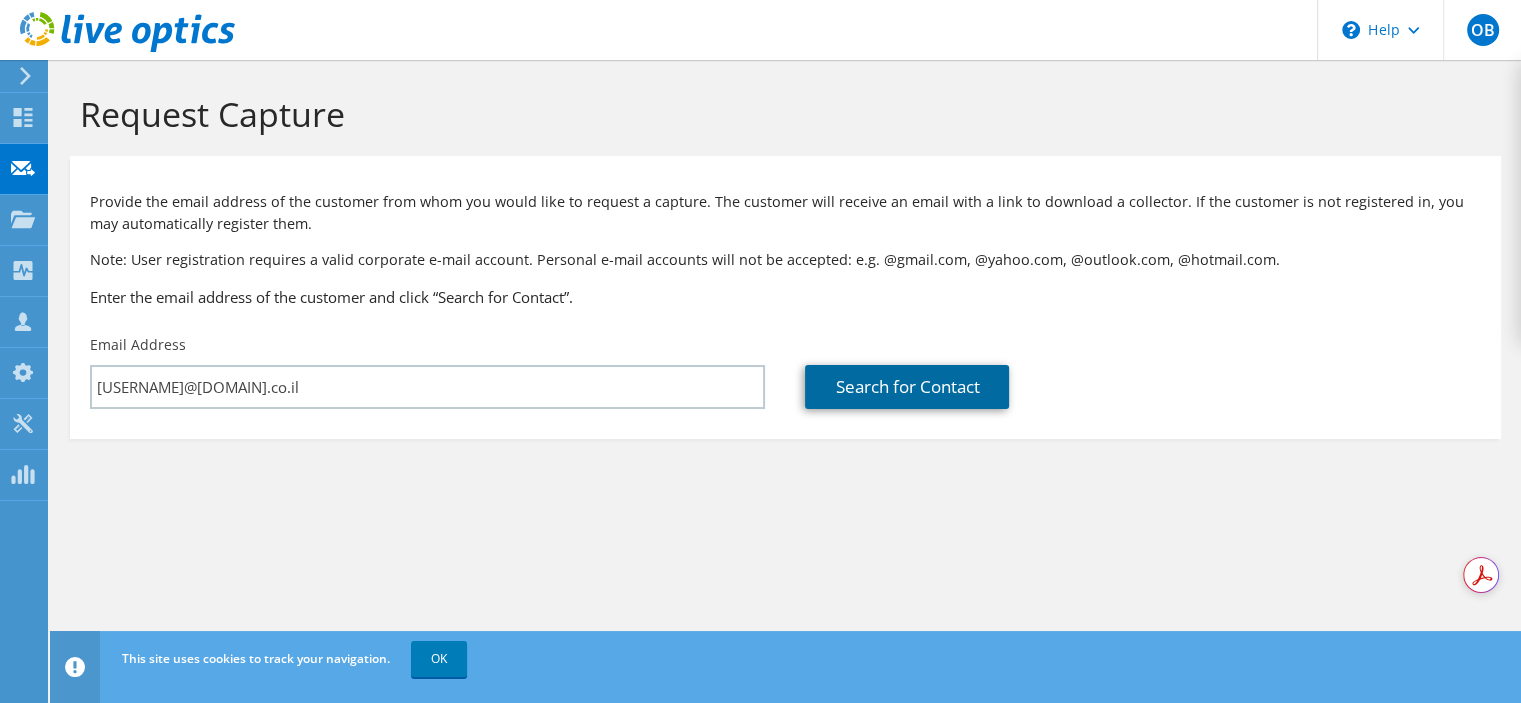 click on "Search for Contact" at bounding box center [907, 387] 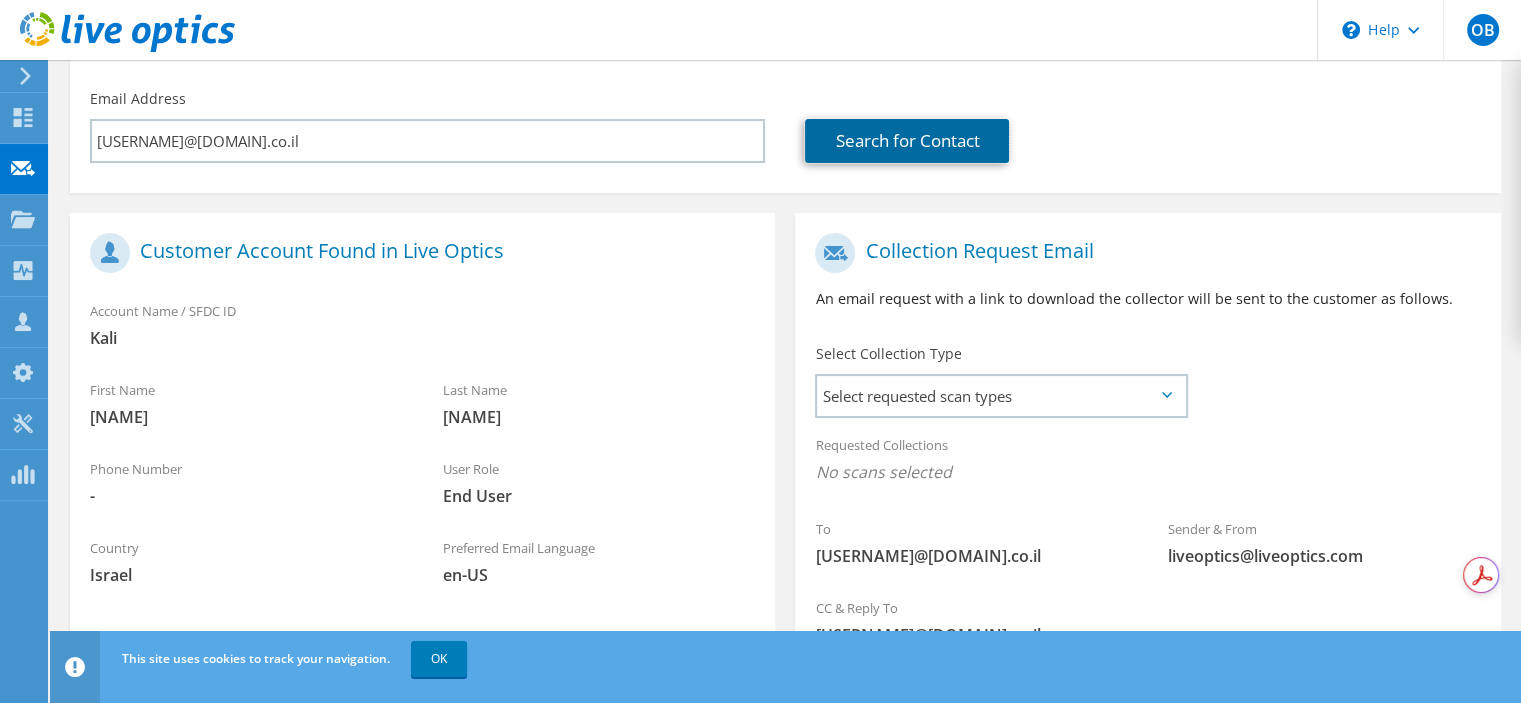 scroll, scrollTop: 200, scrollLeft: 0, axis: vertical 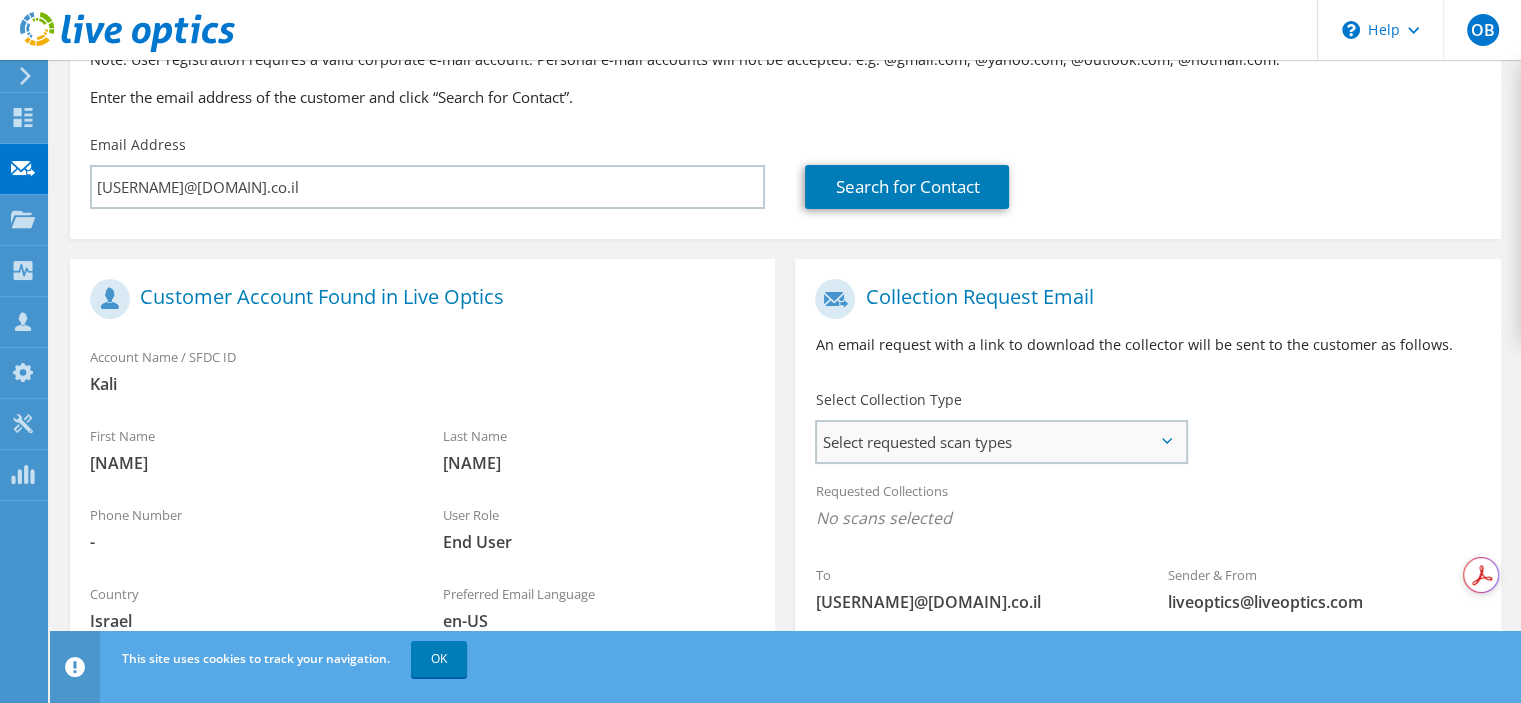 click on "Select requested scan types" at bounding box center (1001, 442) 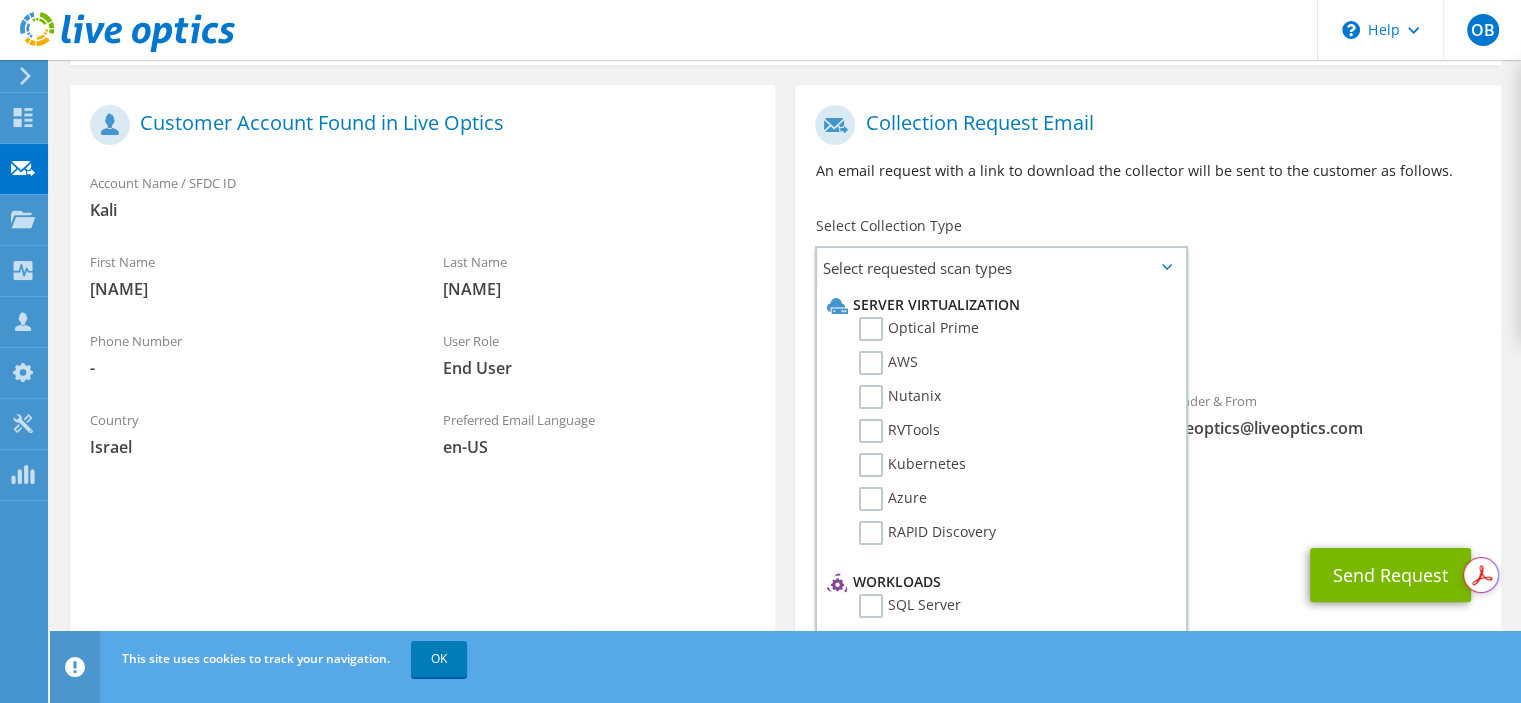 scroll, scrollTop: 400, scrollLeft: 0, axis: vertical 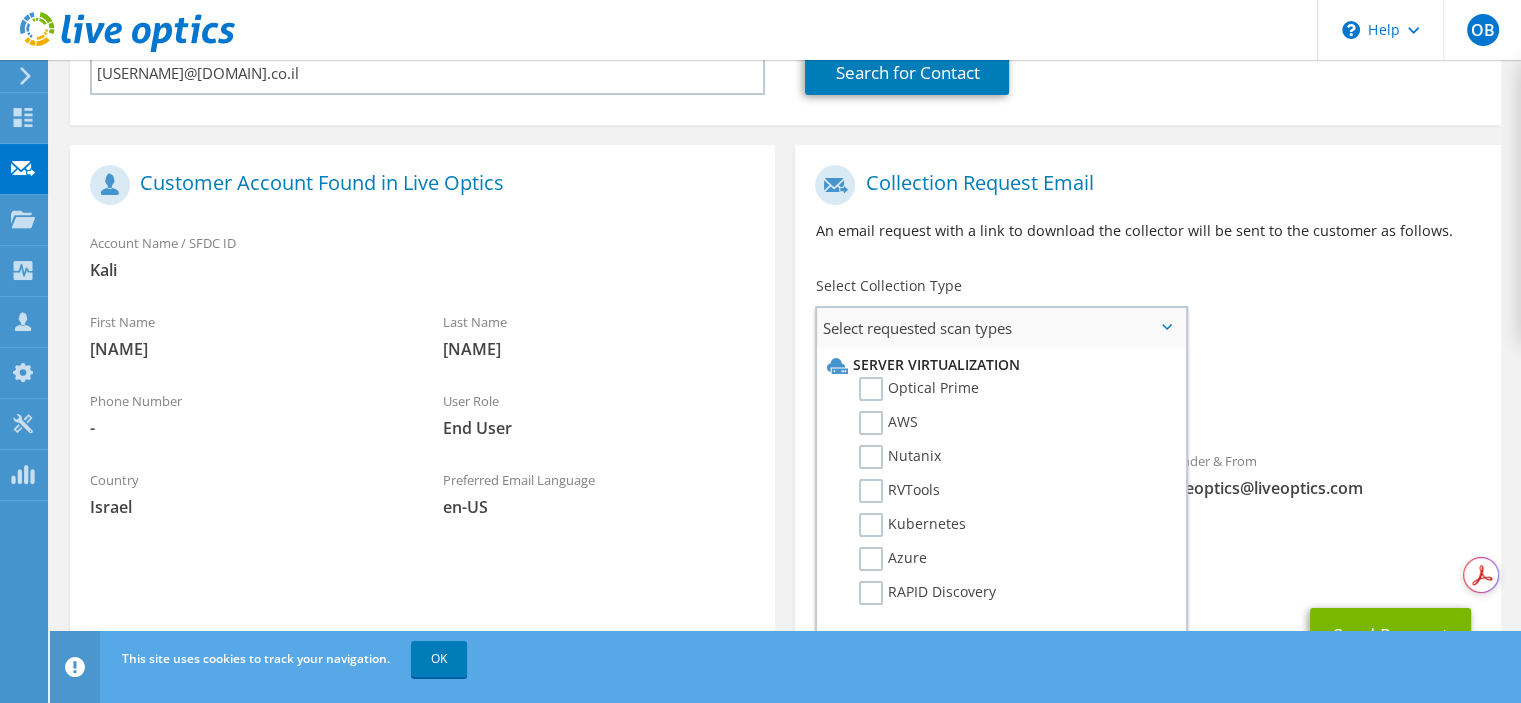 click on "Select requested scan types" at bounding box center [1001, 328] 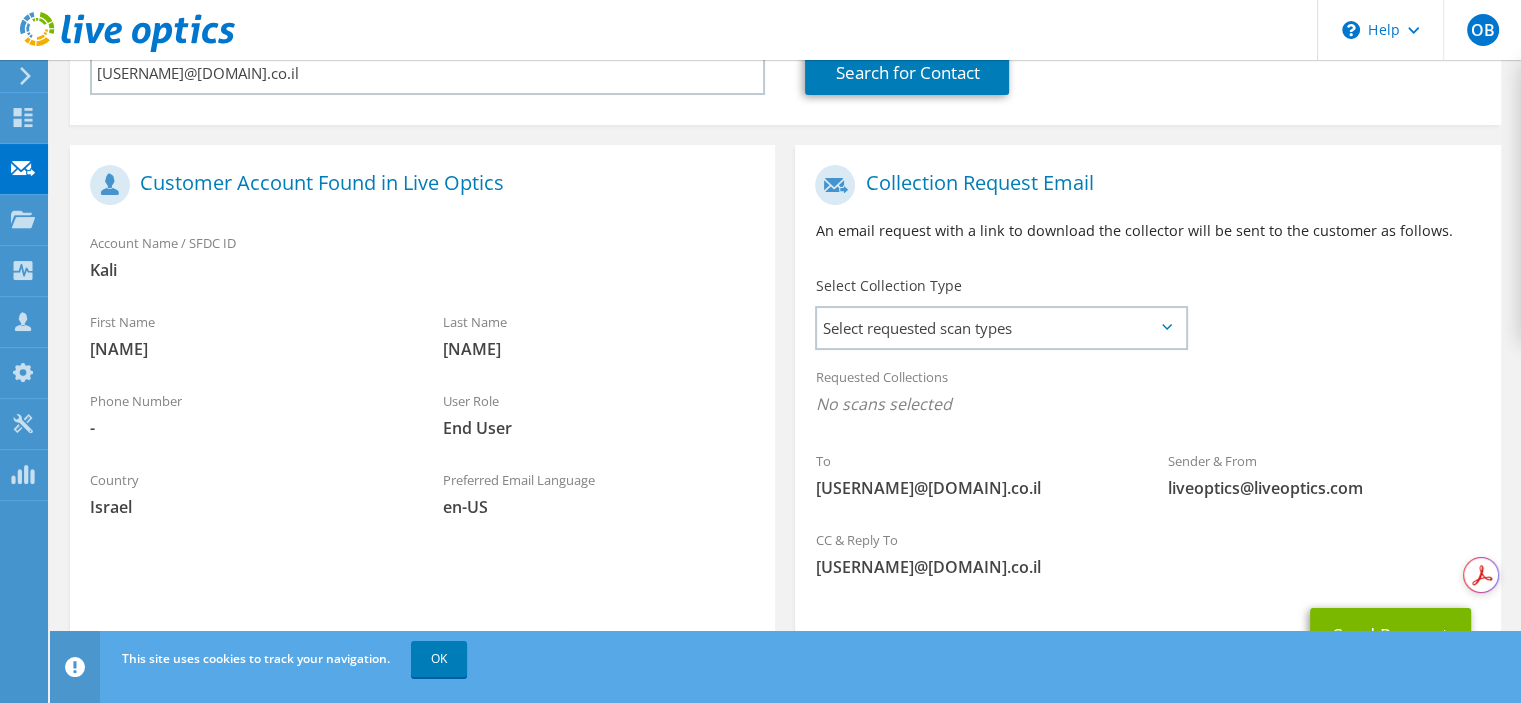 scroll, scrollTop: 414, scrollLeft: 0, axis: vertical 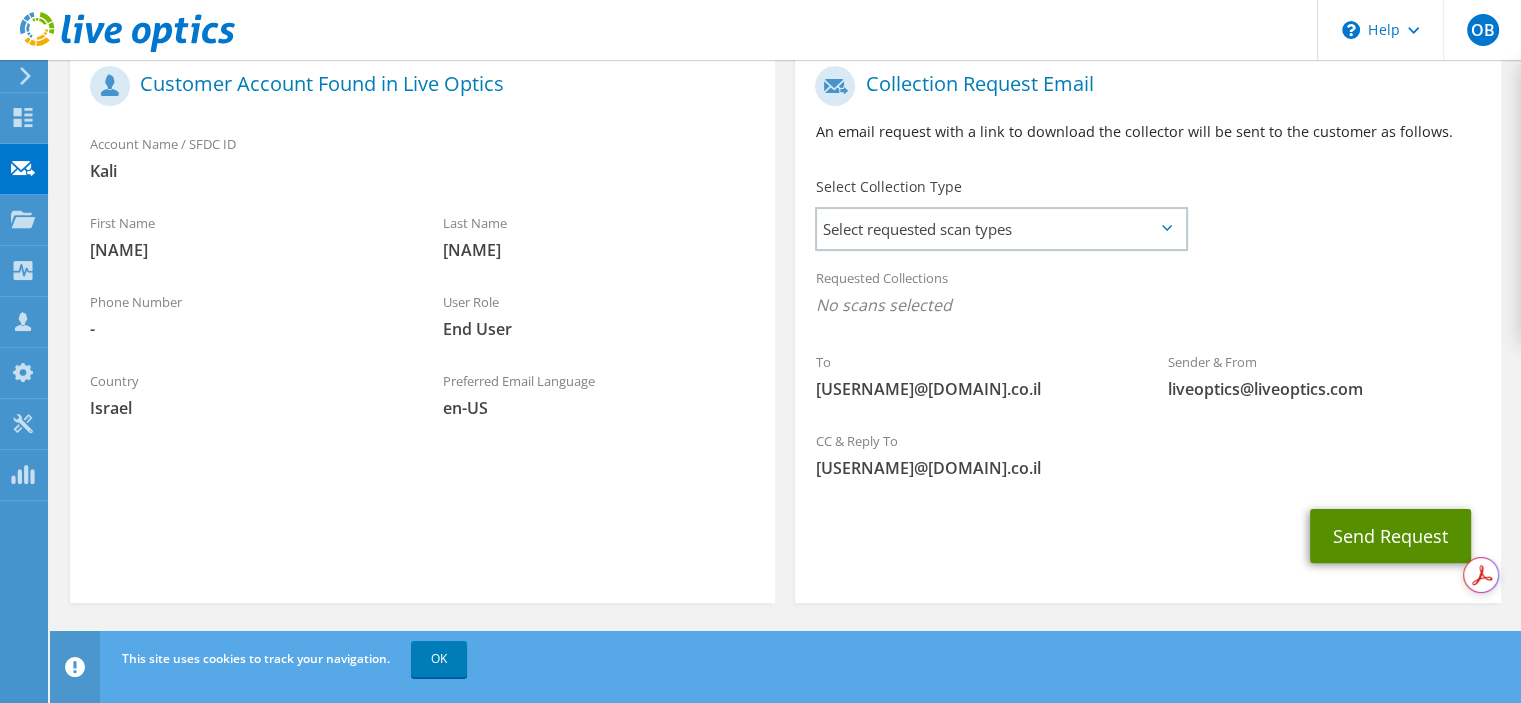click on "Send Request" at bounding box center [1390, 536] 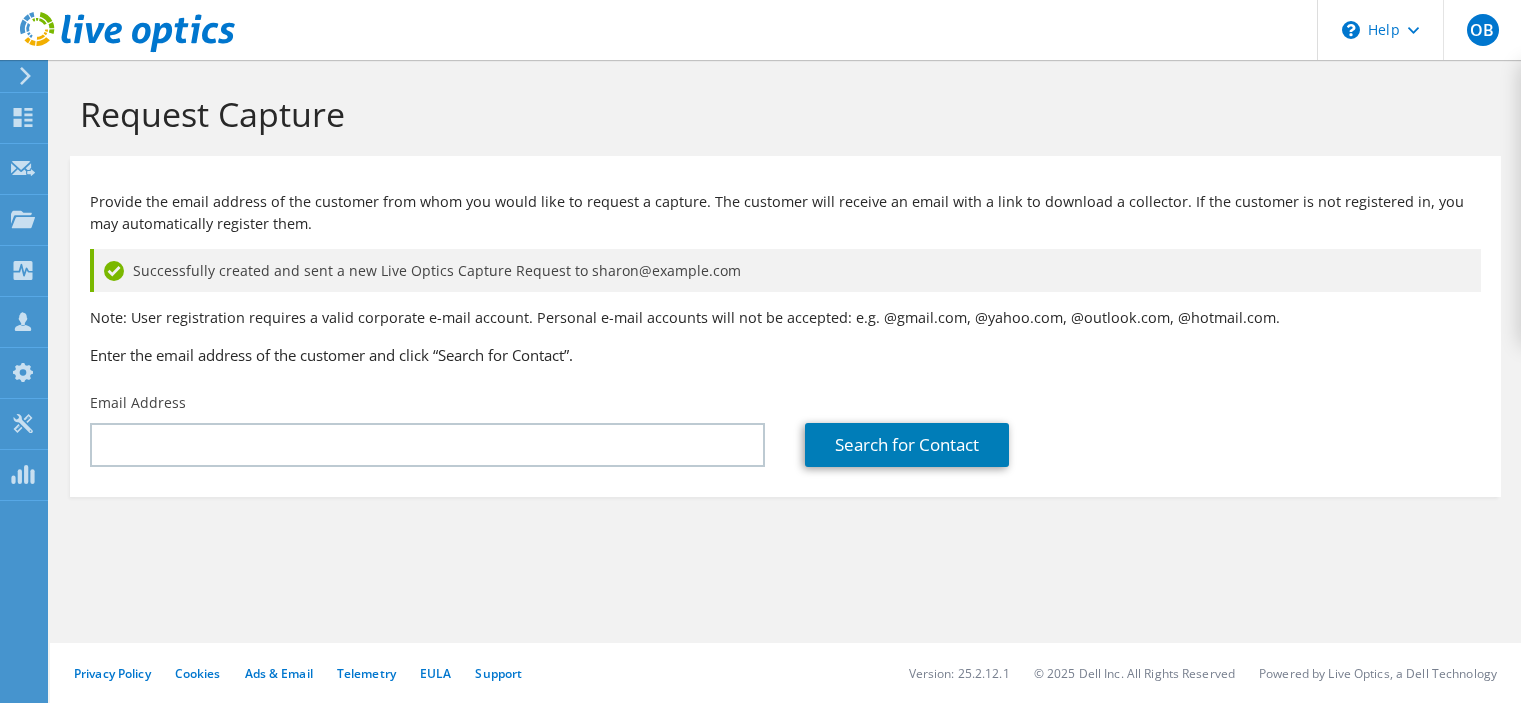 scroll, scrollTop: 0, scrollLeft: 0, axis: both 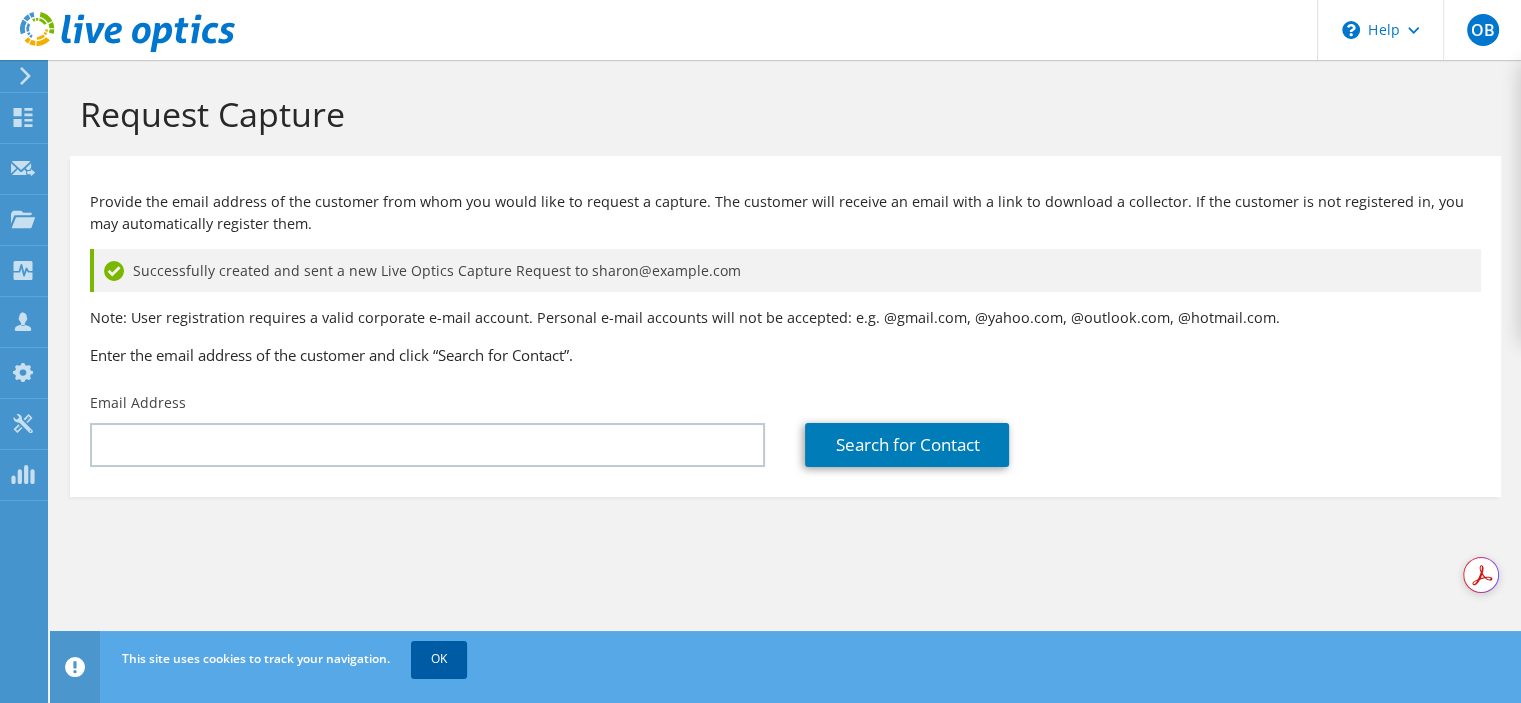 click on "OK" at bounding box center [439, 659] 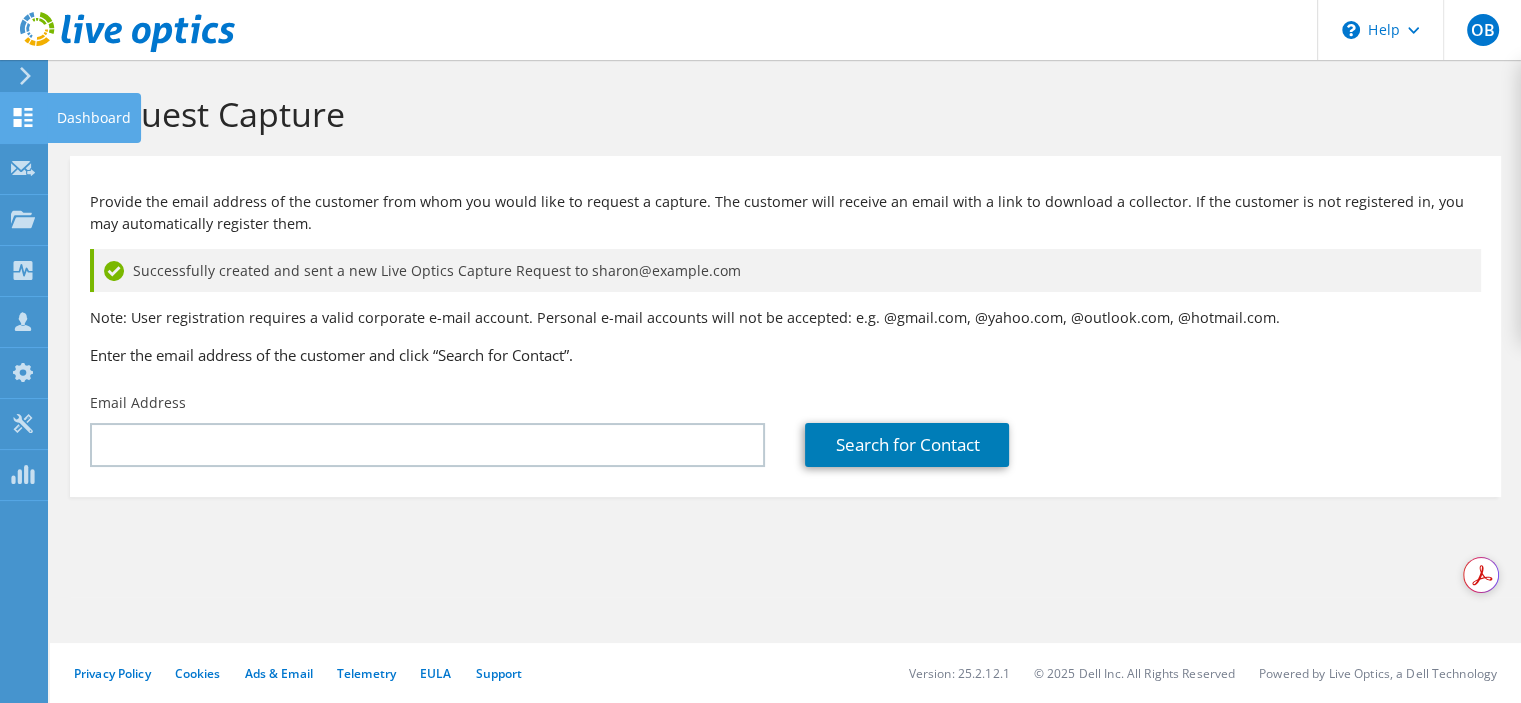 click 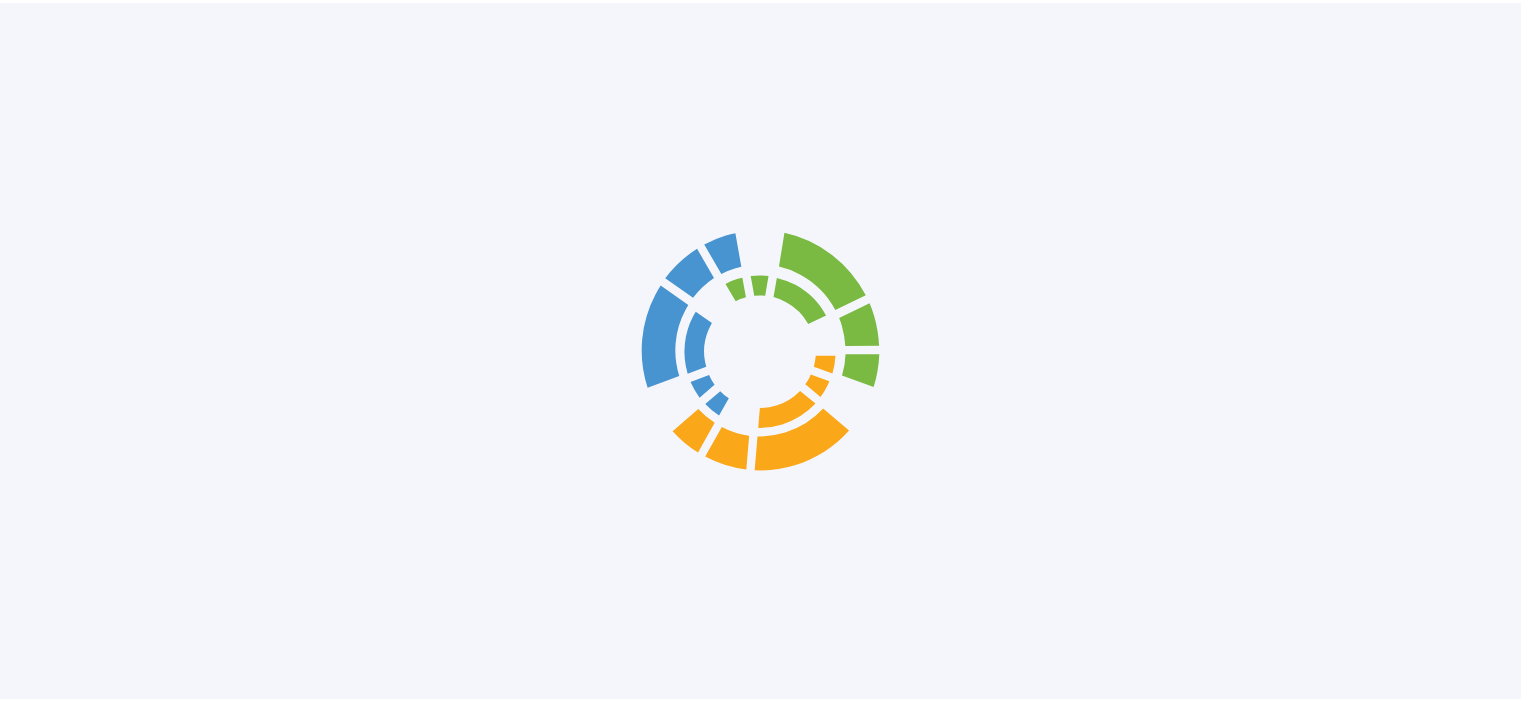 scroll, scrollTop: 0, scrollLeft: 0, axis: both 